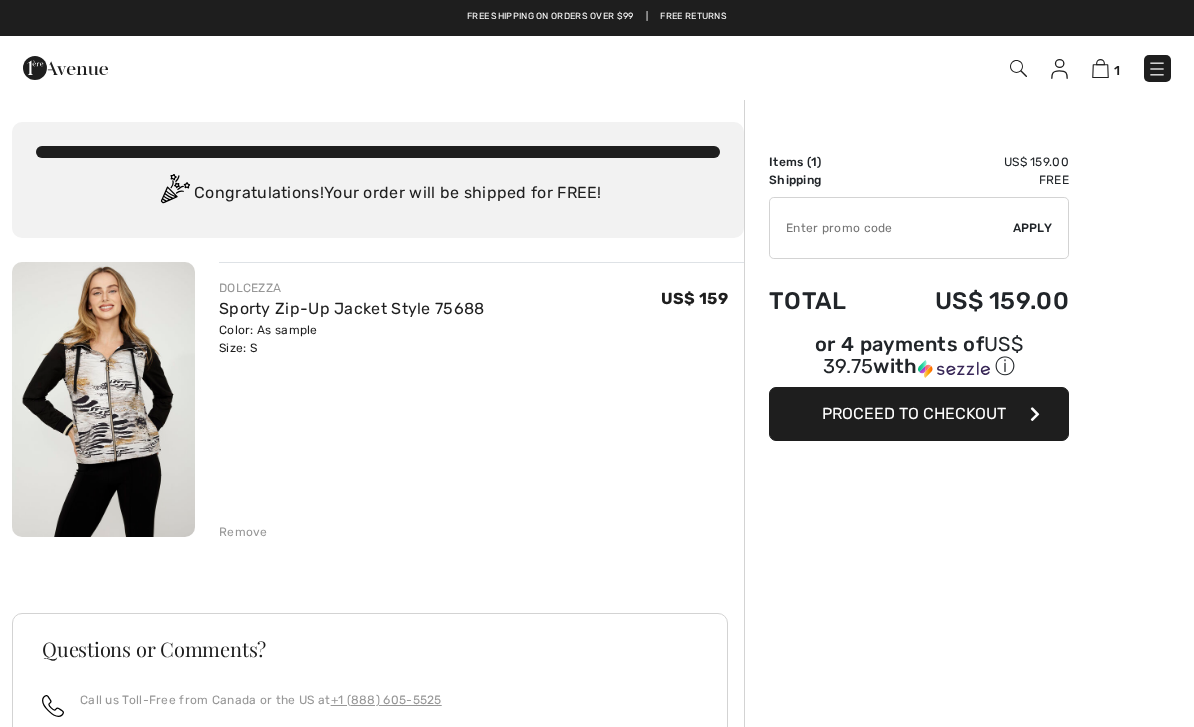 scroll, scrollTop: 0, scrollLeft: 0, axis: both 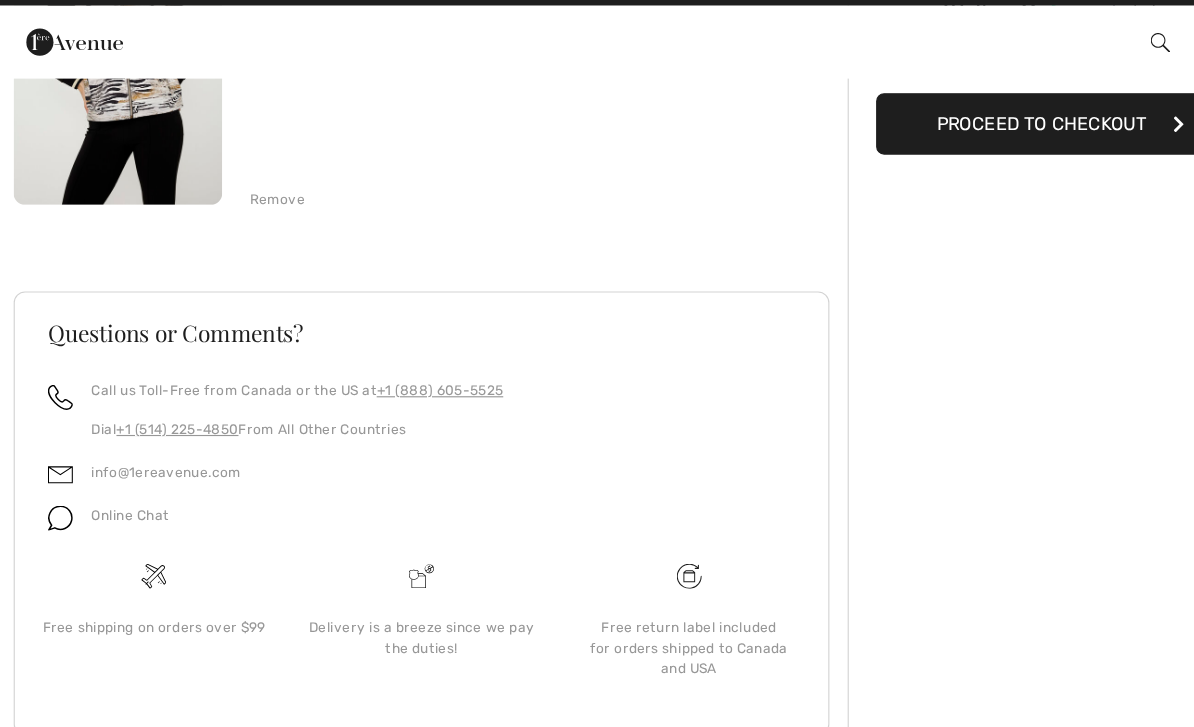 click on "FAQ" at bounding box center [609, 702] 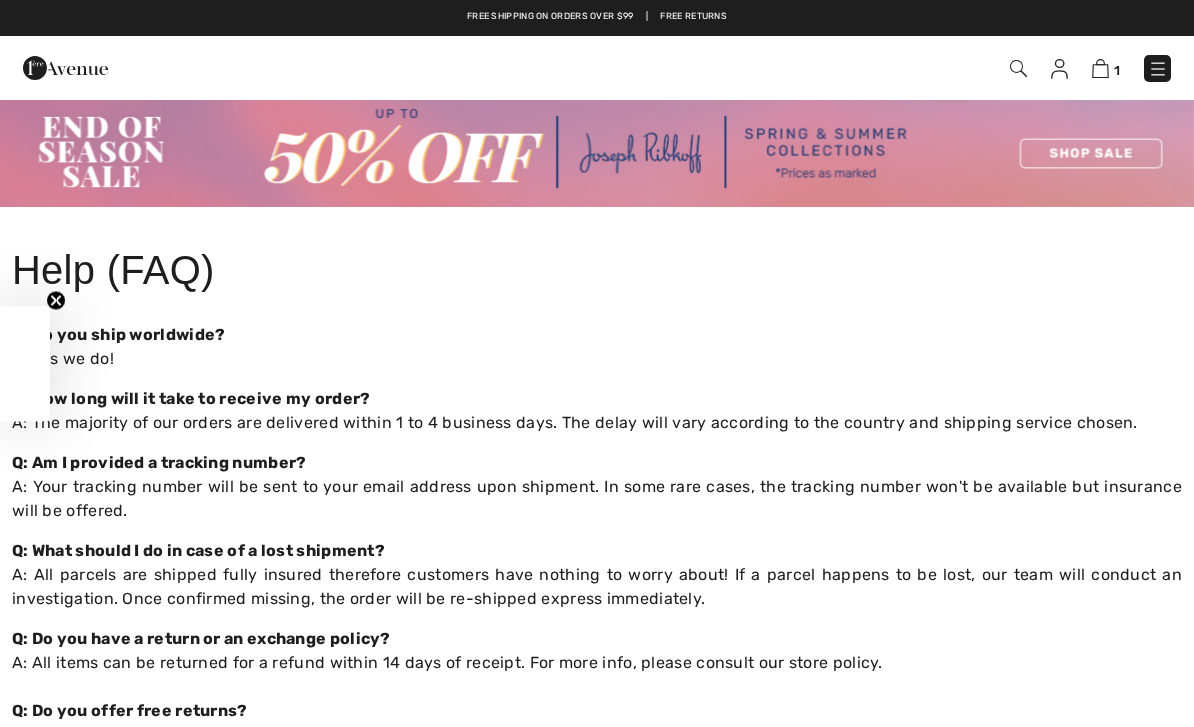 scroll, scrollTop: 0, scrollLeft: 0, axis: both 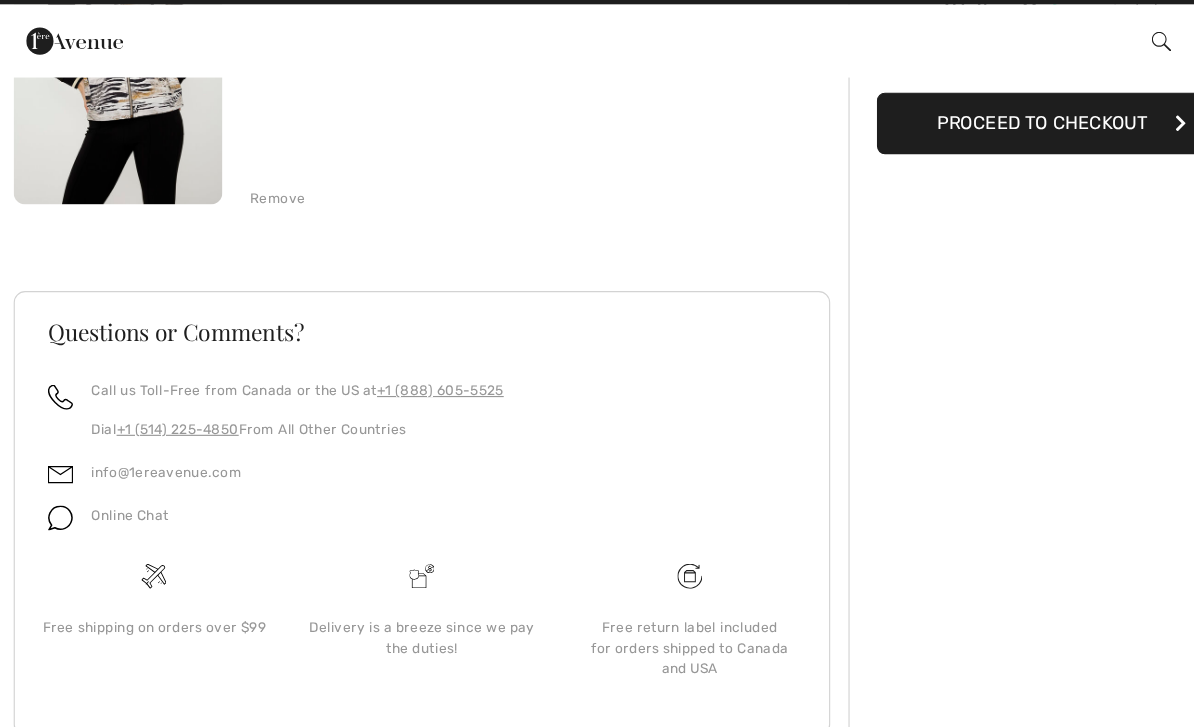 click on "FAQ" at bounding box center [609, 702] 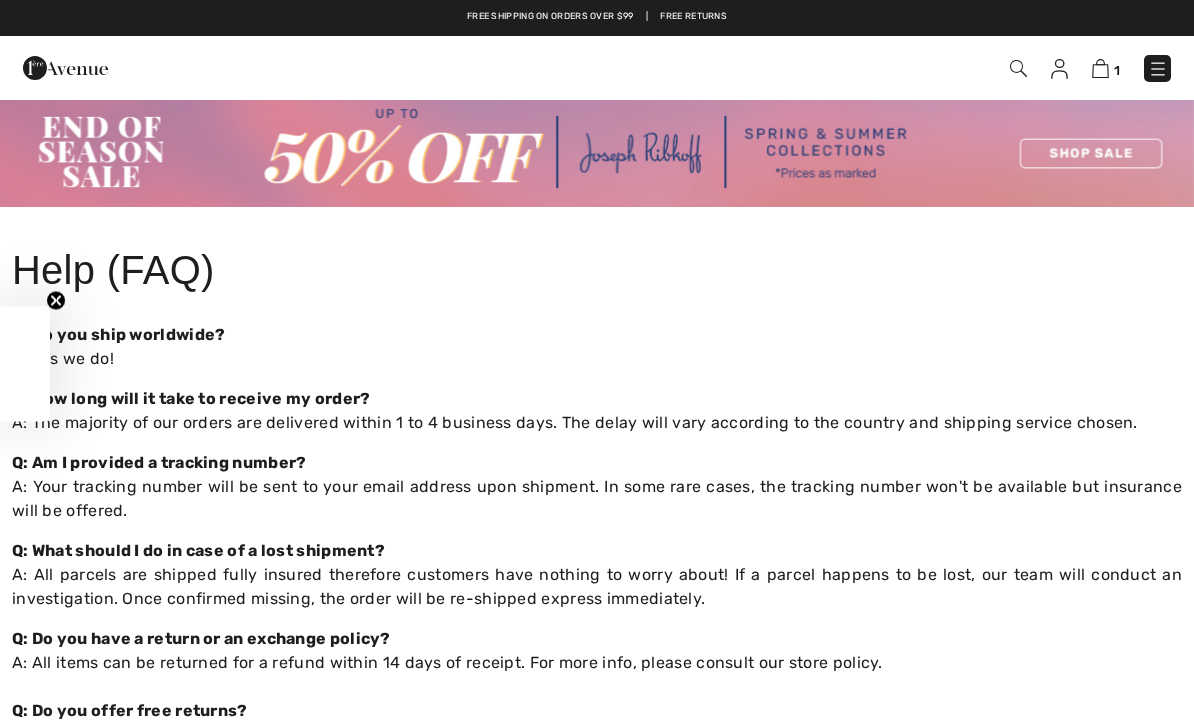 scroll, scrollTop: 0, scrollLeft: 0, axis: both 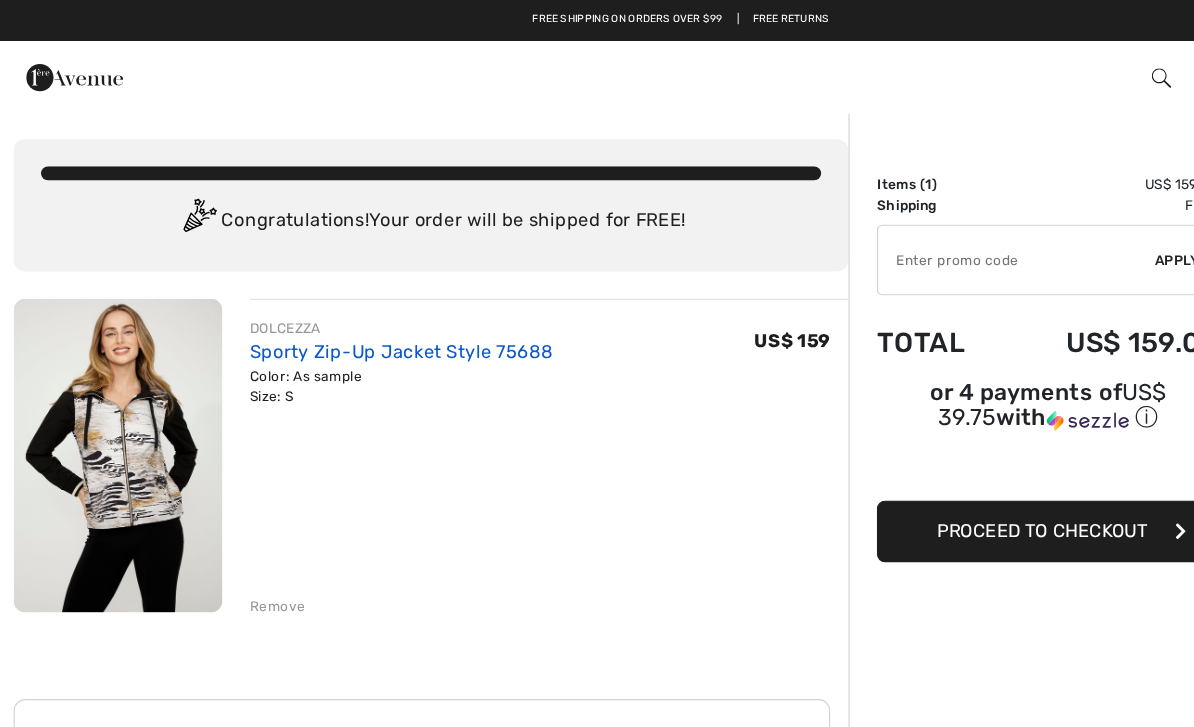 click on "Sporty Zip-Up Jacket Style 75688" at bounding box center (352, 308) 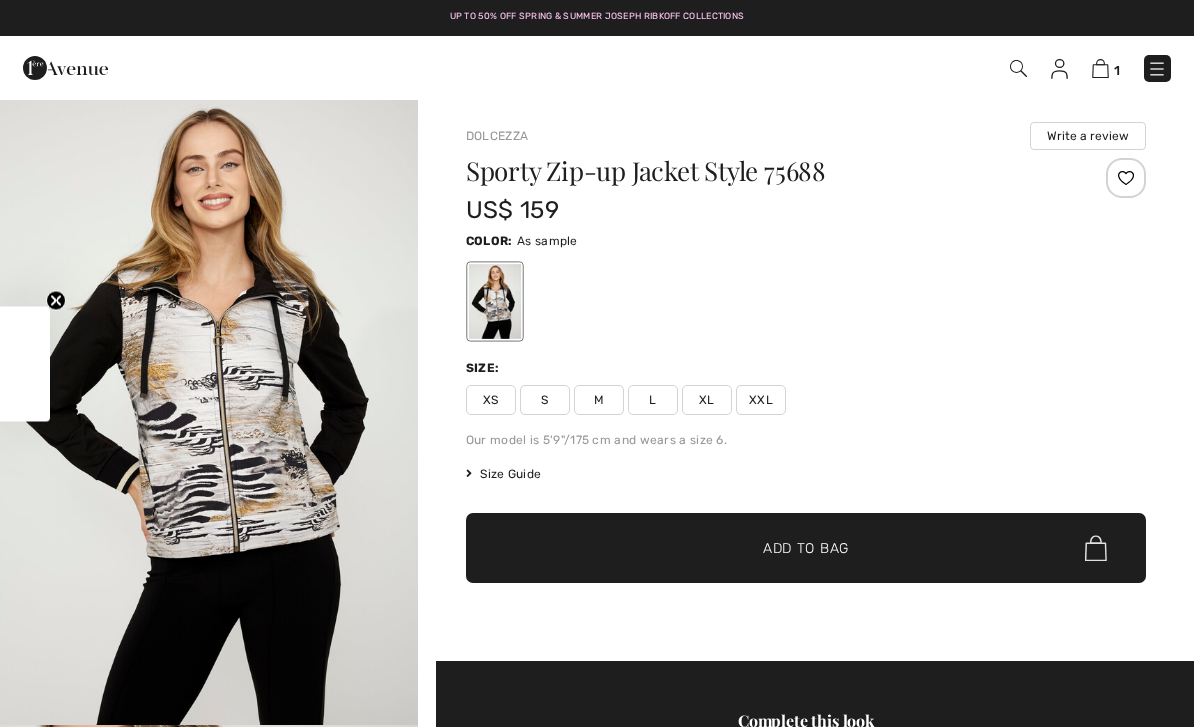 scroll, scrollTop: 0, scrollLeft: 0, axis: both 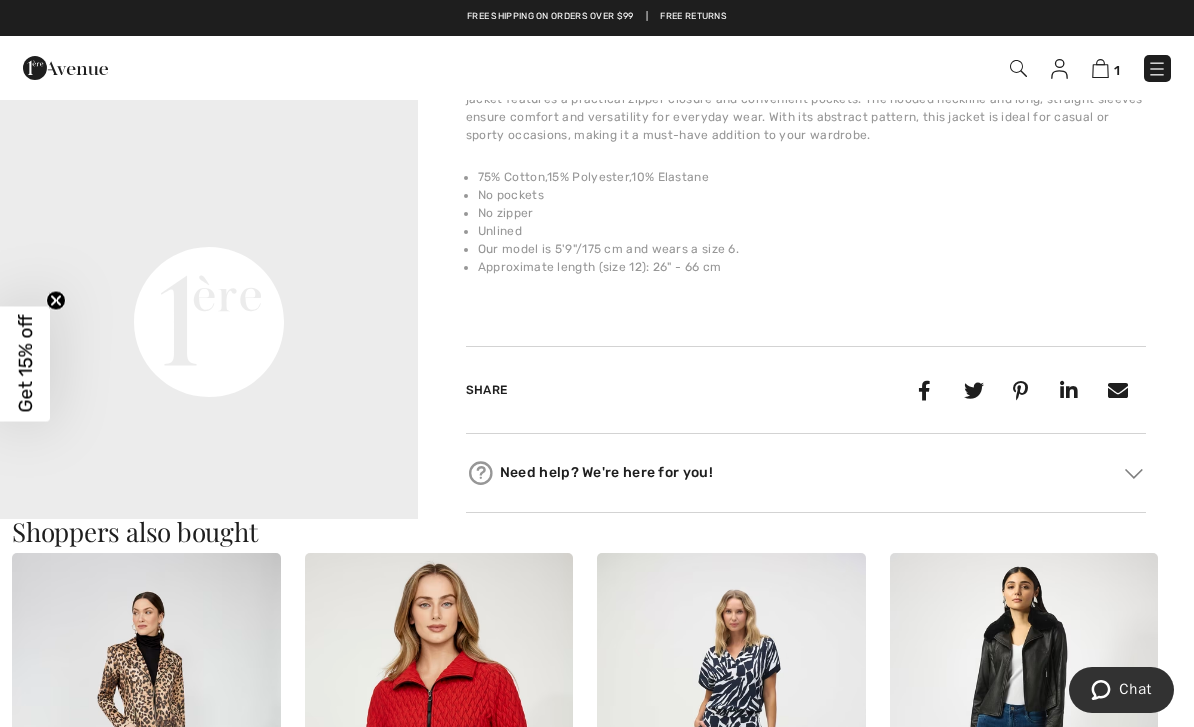 click at bounding box center (146, 754) 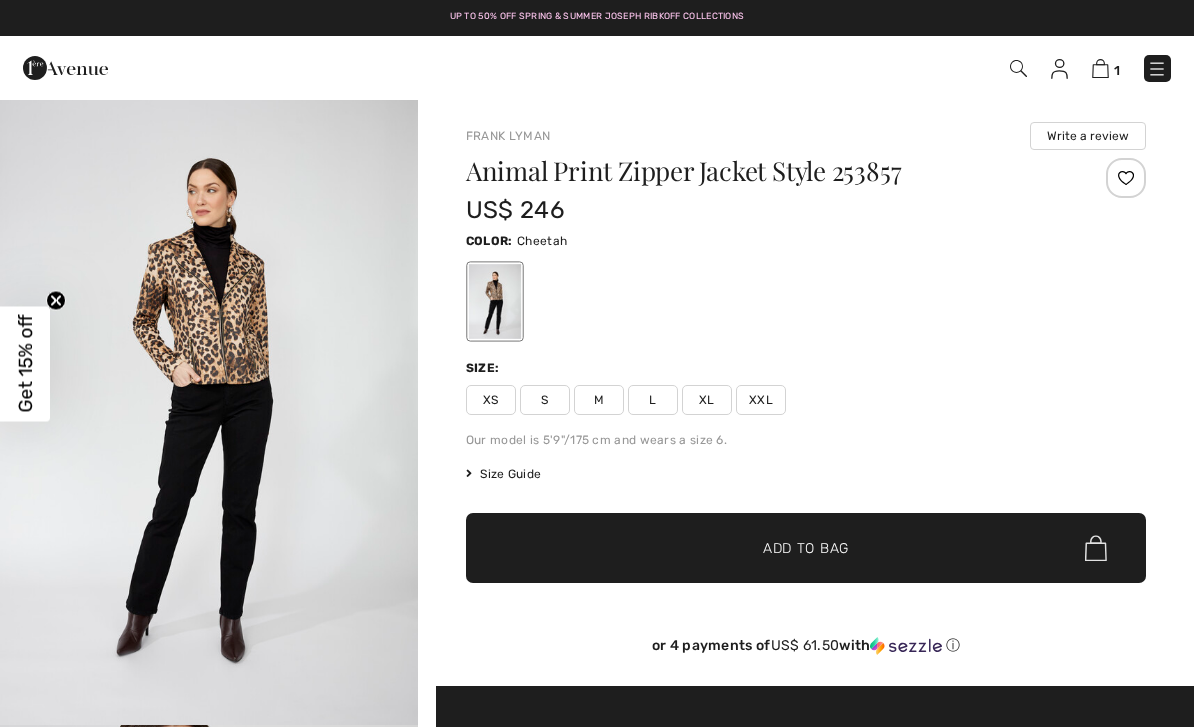 checkbox on "true" 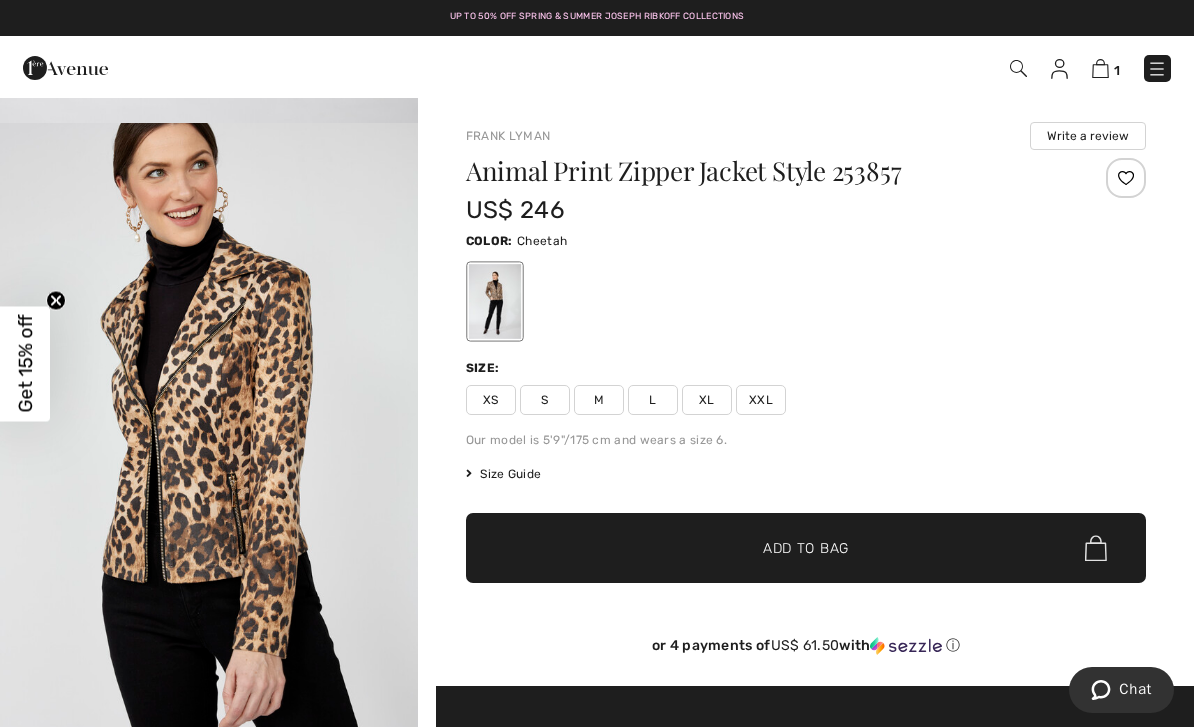 scroll, scrollTop: 630, scrollLeft: 0, axis: vertical 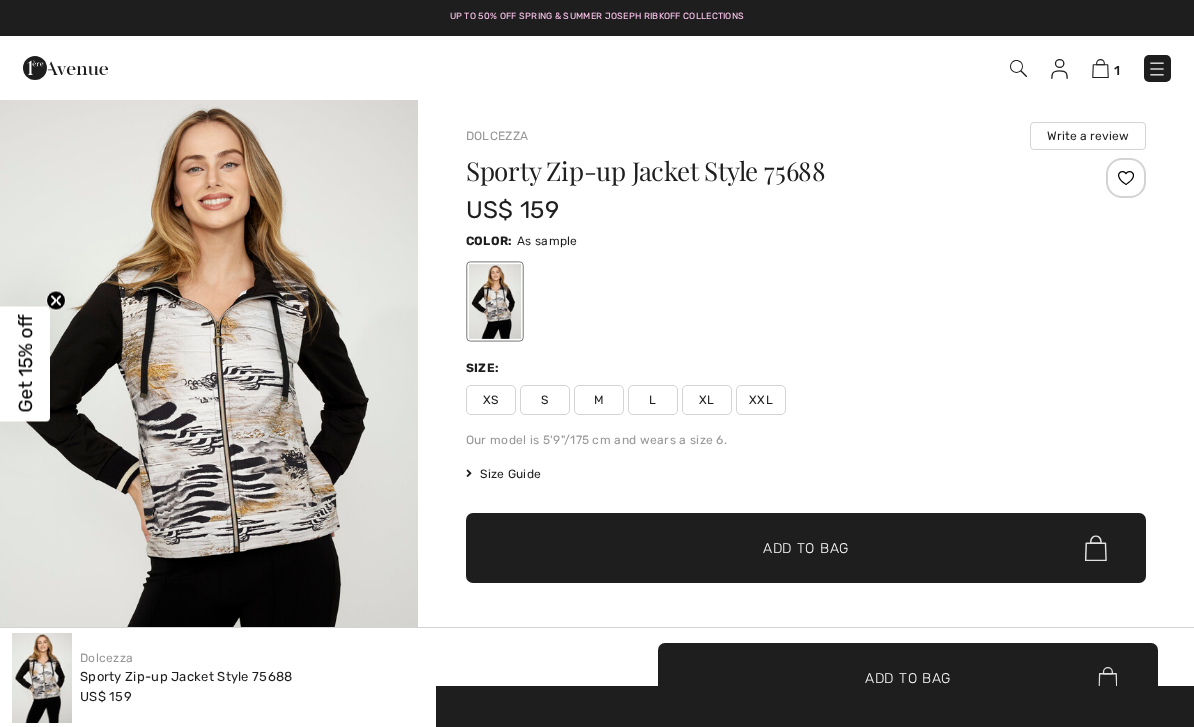 checkbox on "true" 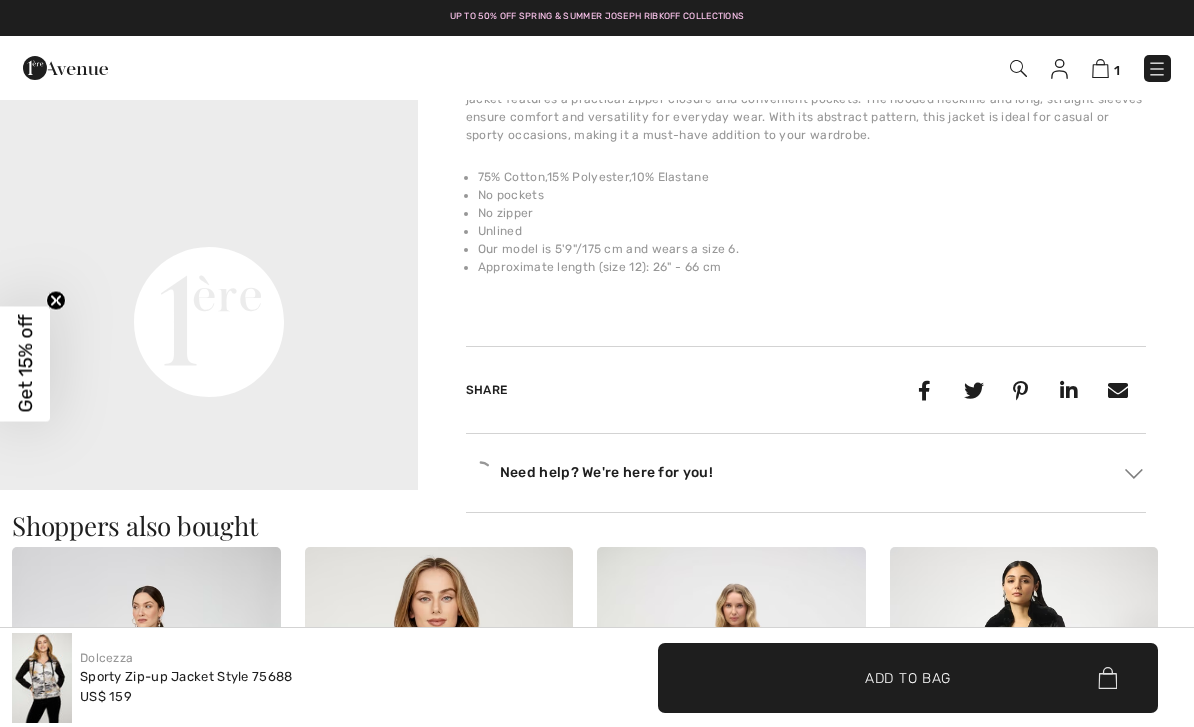 scroll, scrollTop: 0, scrollLeft: 0, axis: both 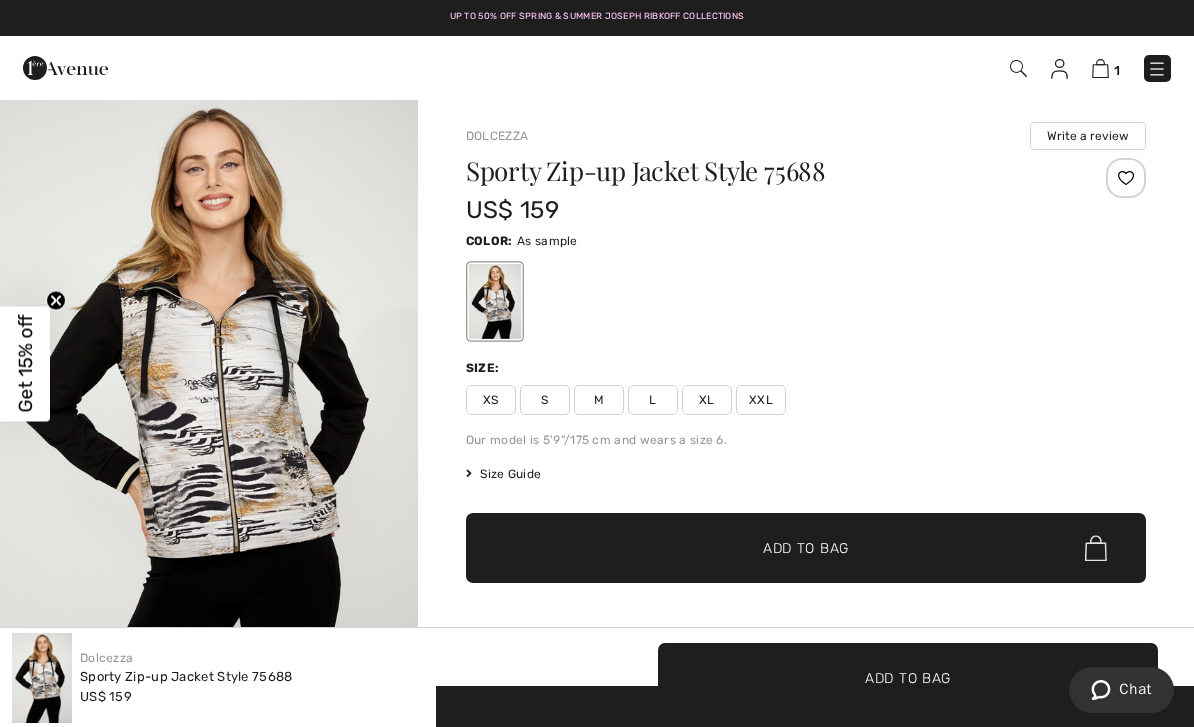 click at bounding box center [65, 68] 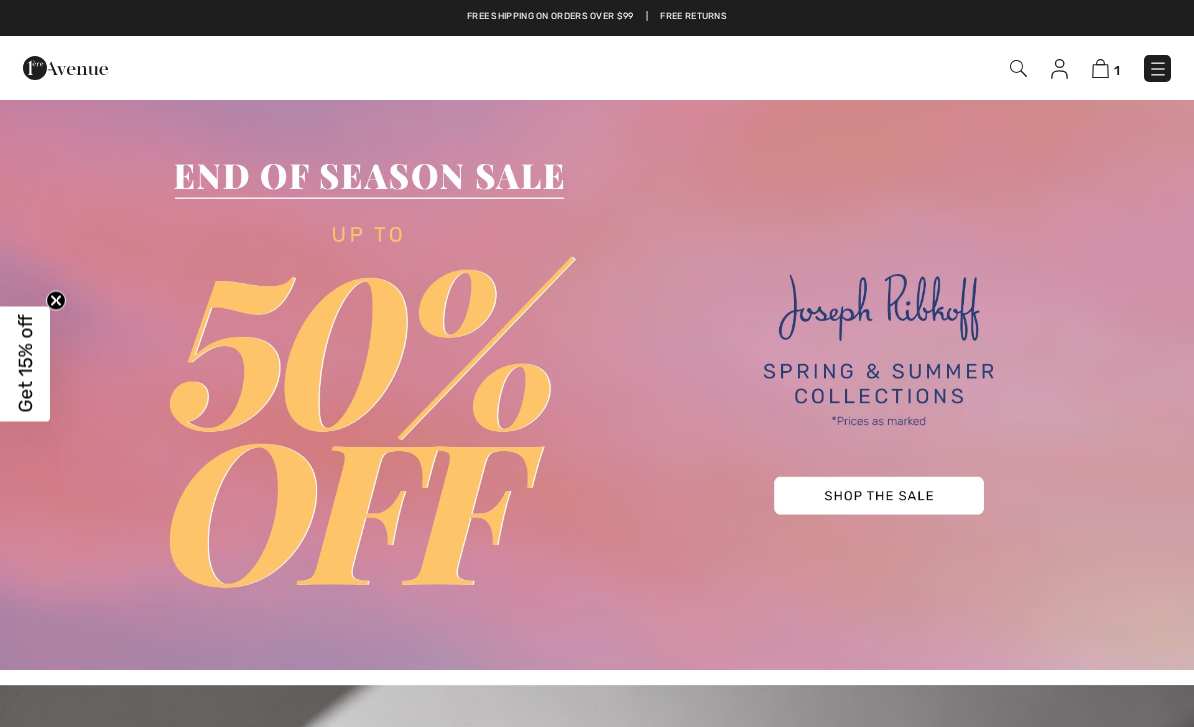 checkbox on "true" 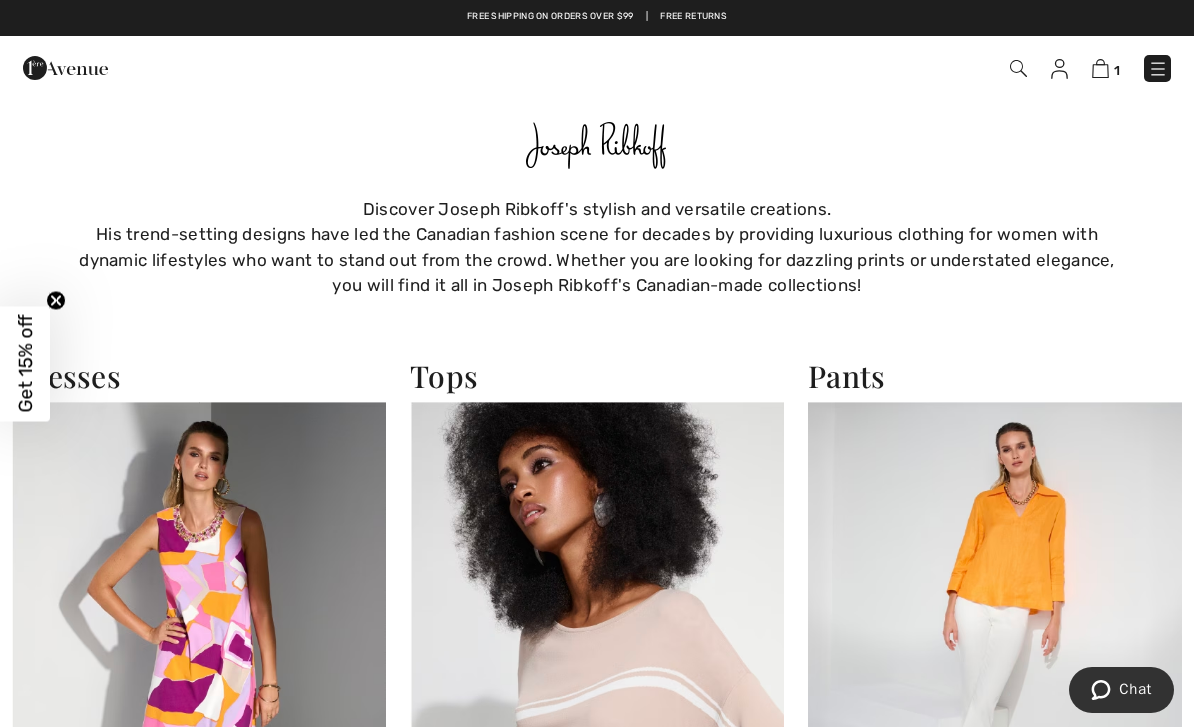 scroll, scrollTop: 1185, scrollLeft: 0, axis: vertical 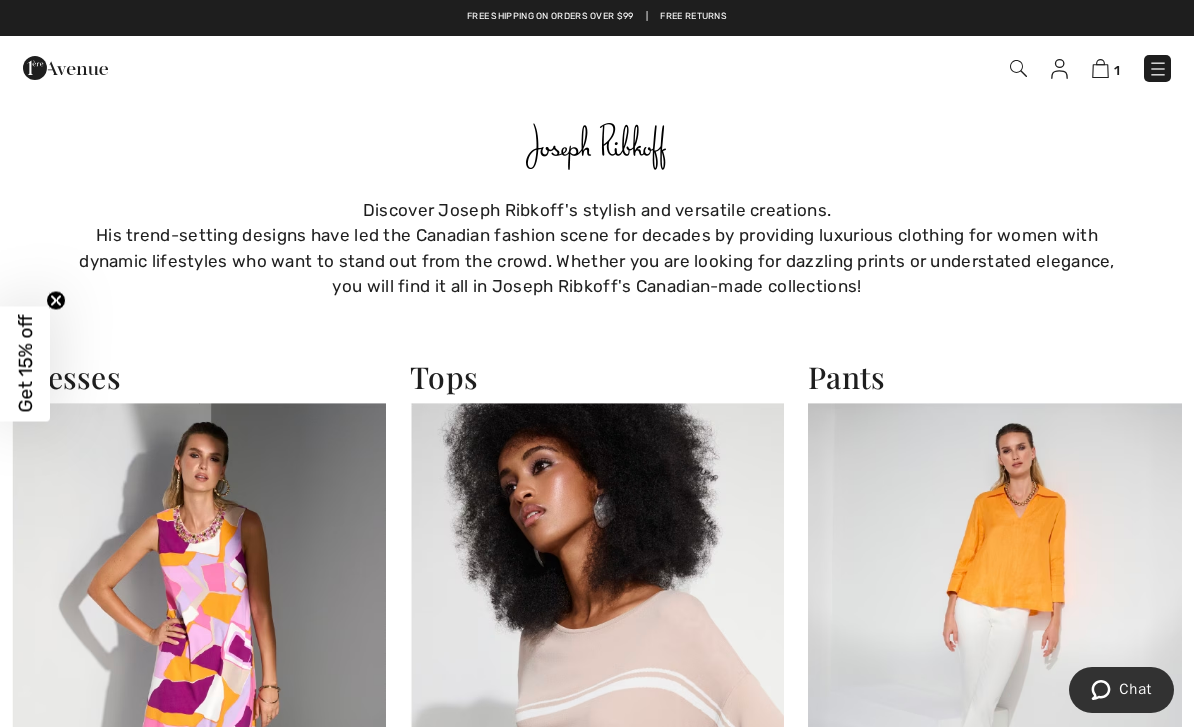 click at bounding box center [597, 631] 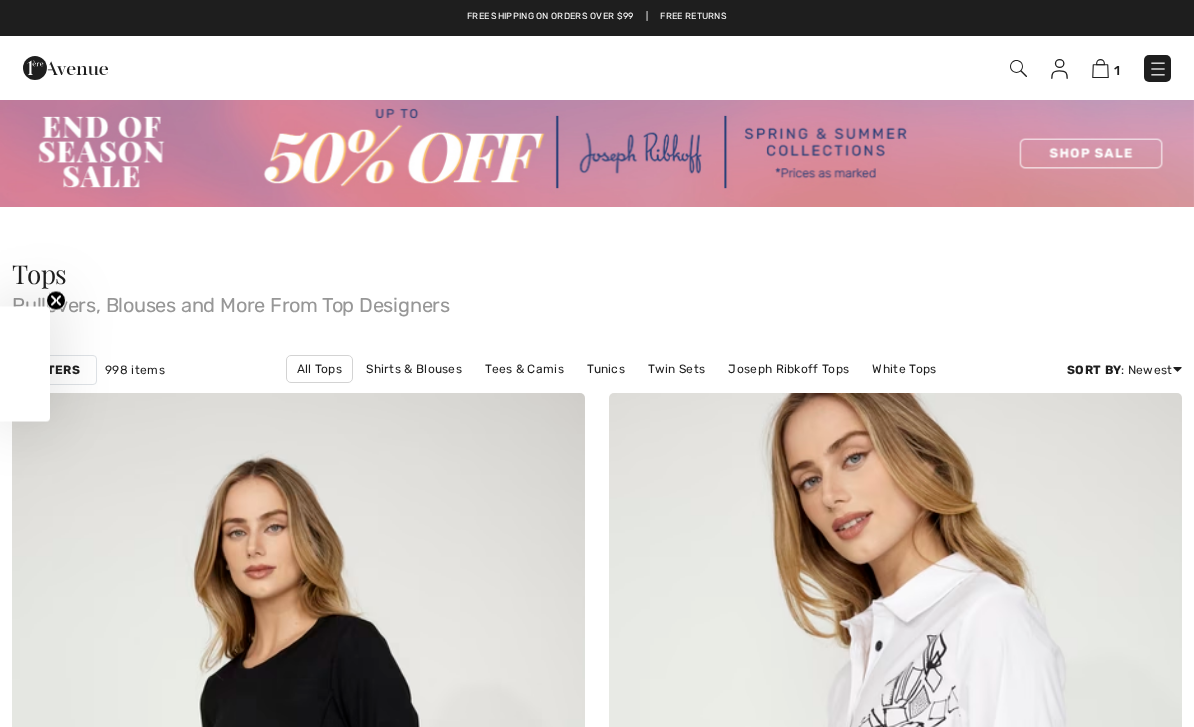 scroll, scrollTop: 0, scrollLeft: 0, axis: both 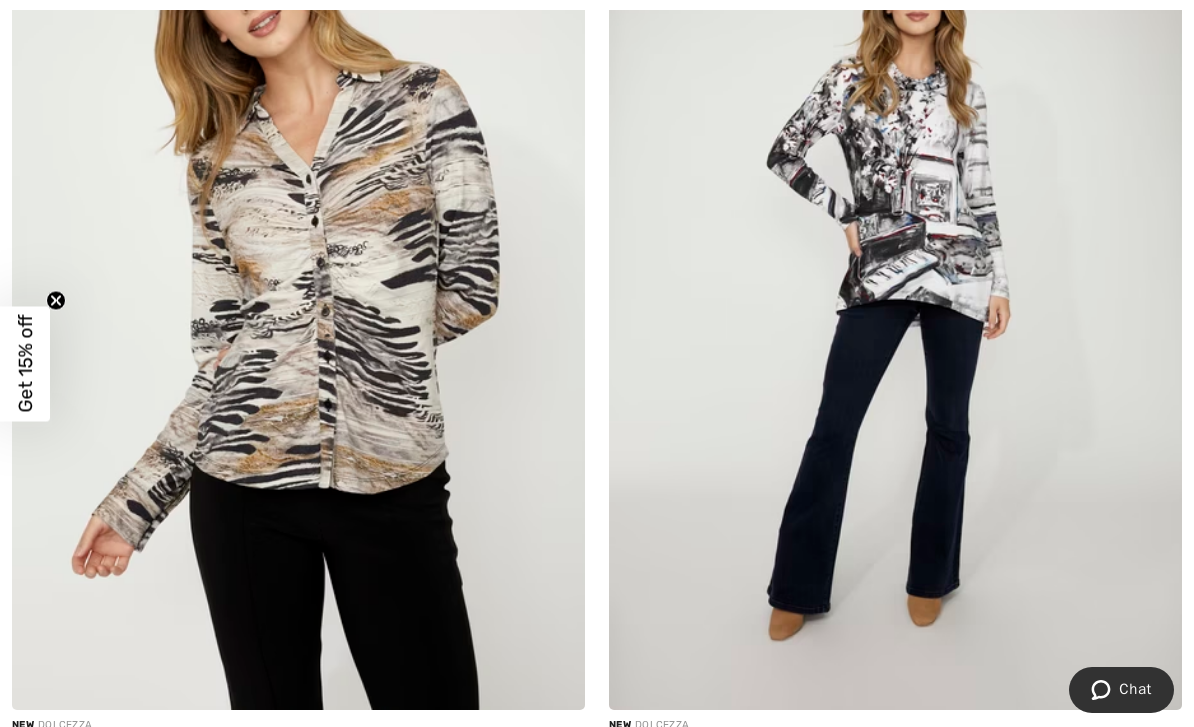 click at bounding box center (895, 280) 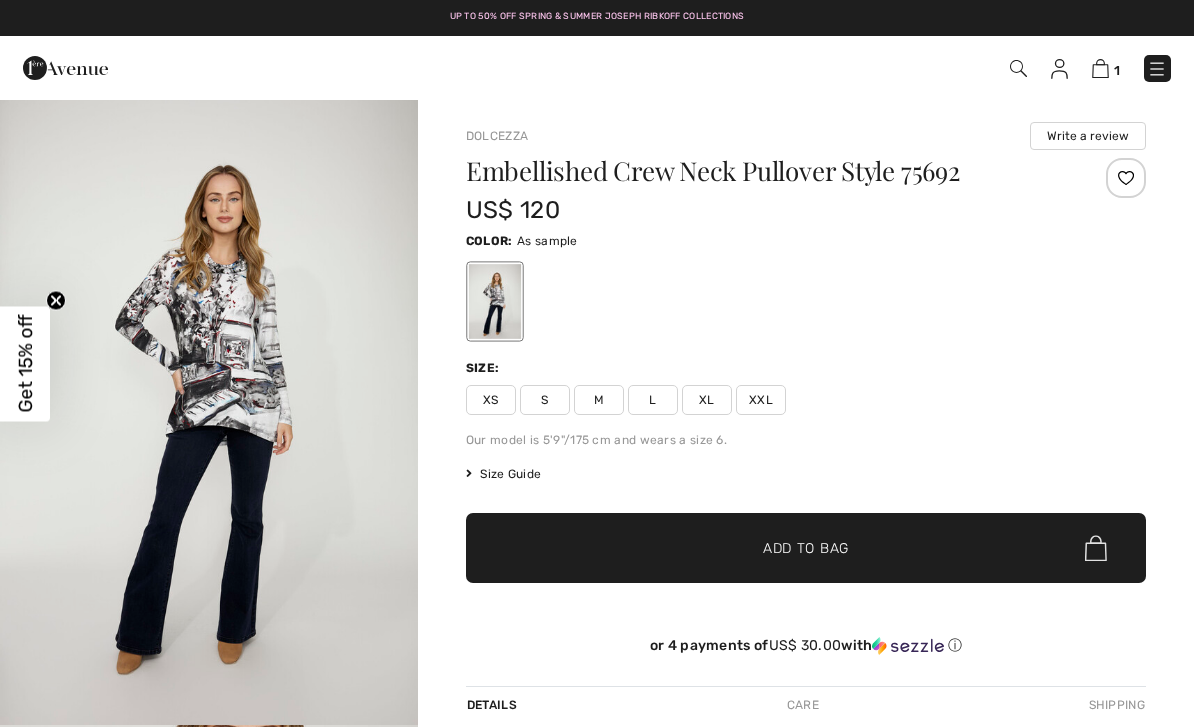 checkbox on "true" 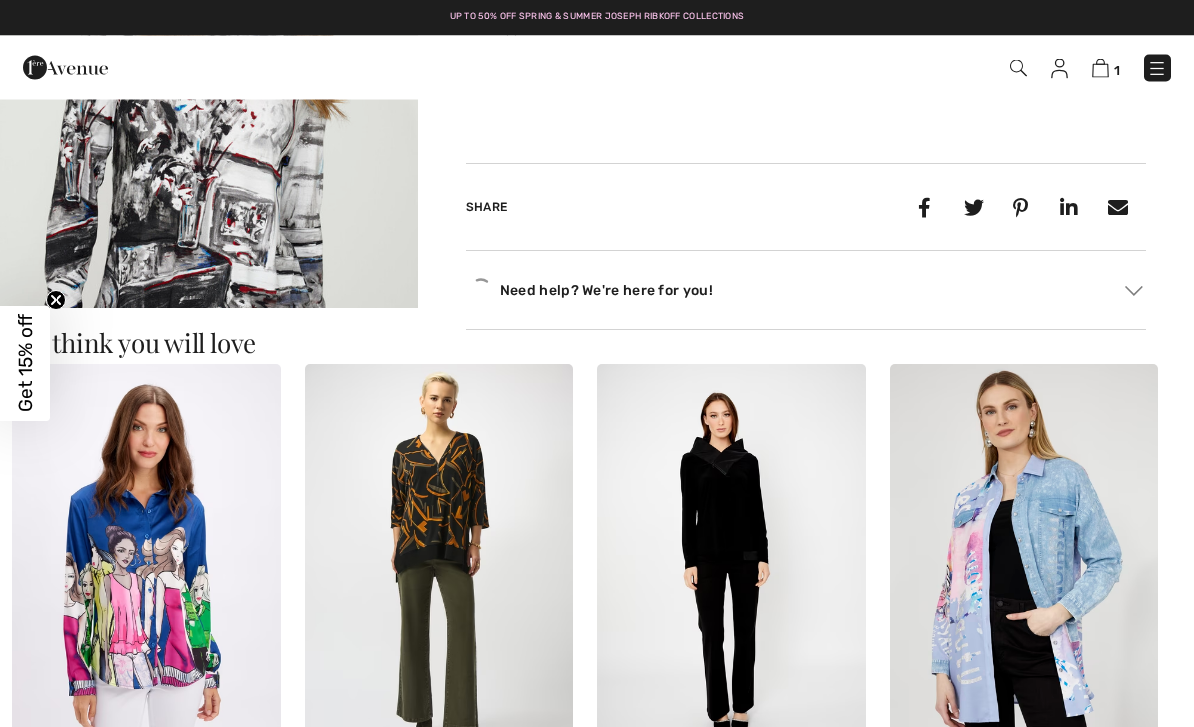 scroll, scrollTop: 0, scrollLeft: 0, axis: both 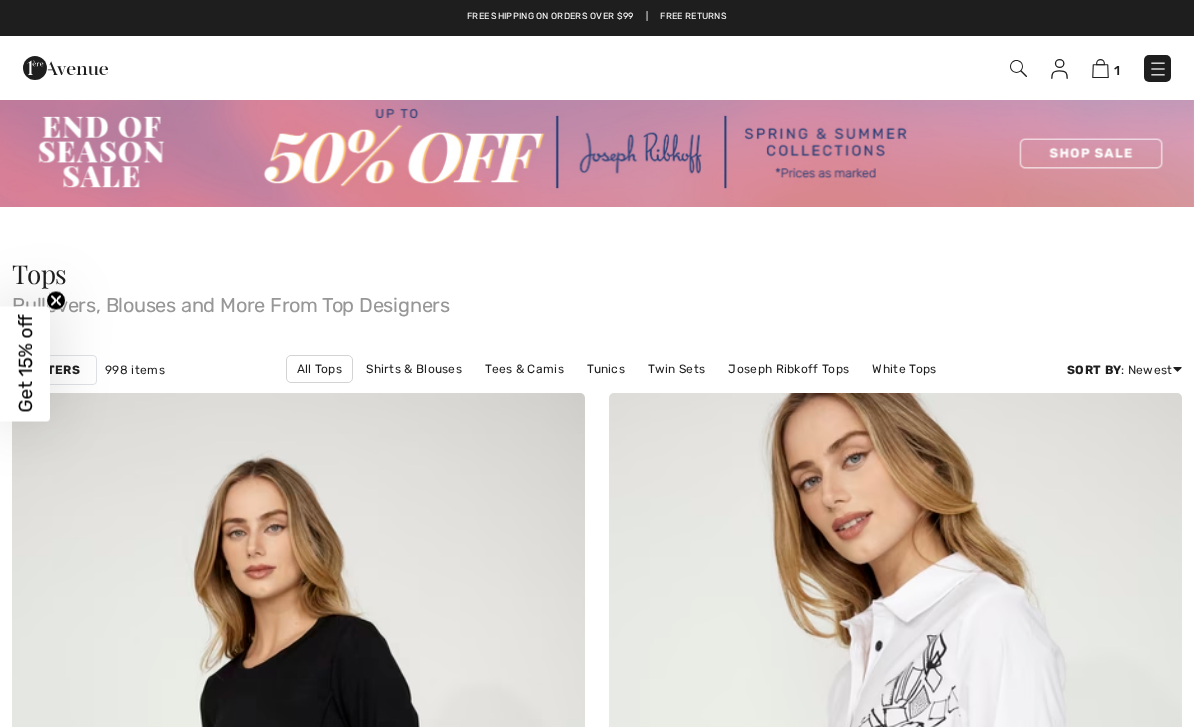 checkbox on "true" 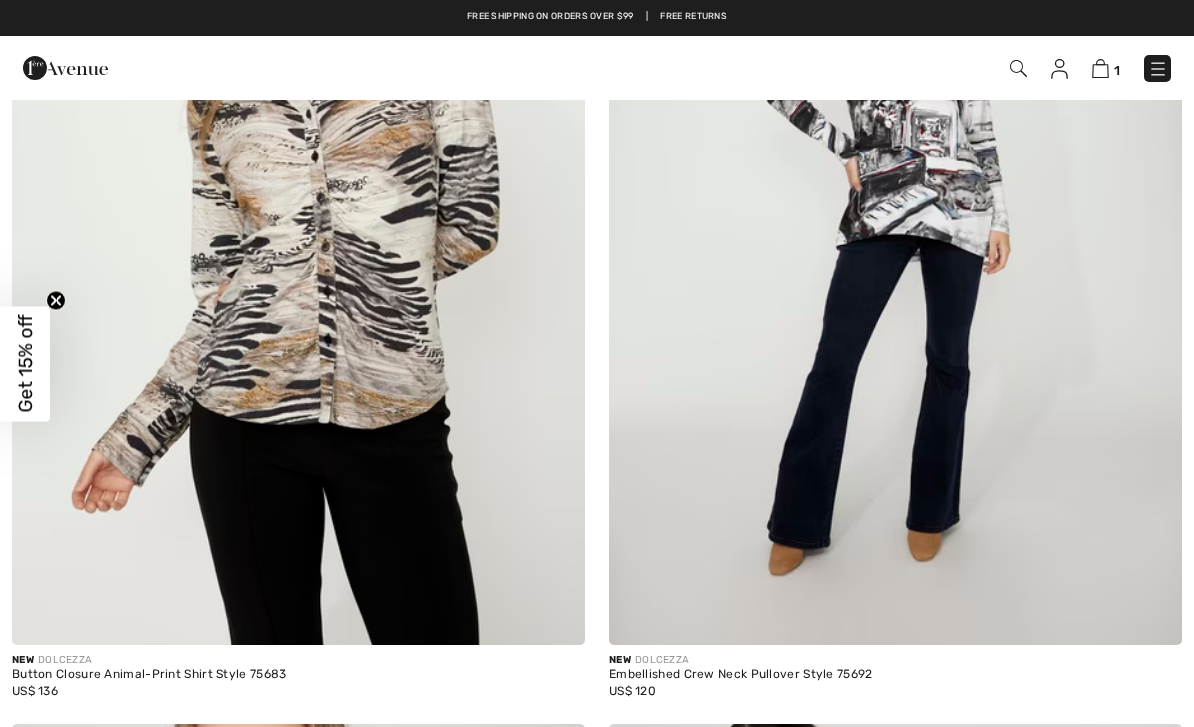 scroll, scrollTop: 0, scrollLeft: 0, axis: both 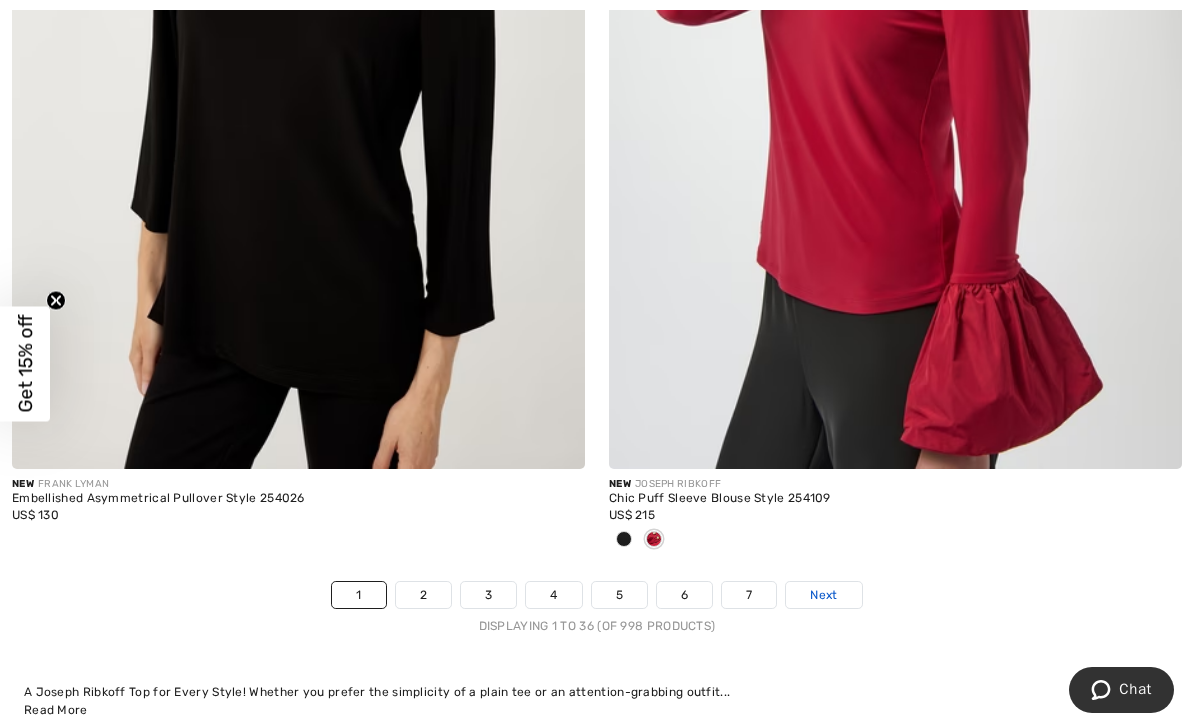 click on "Next" at bounding box center [823, 595] 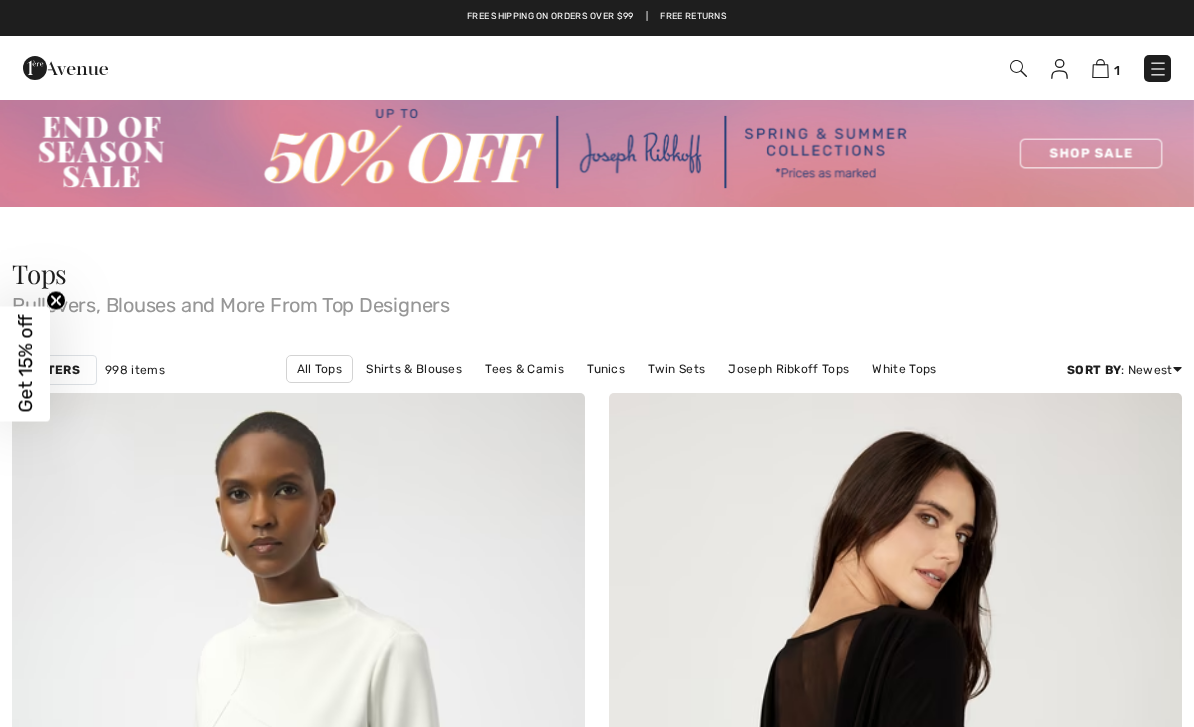 scroll, scrollTop: 0, scrollLeft: 0, axis: both 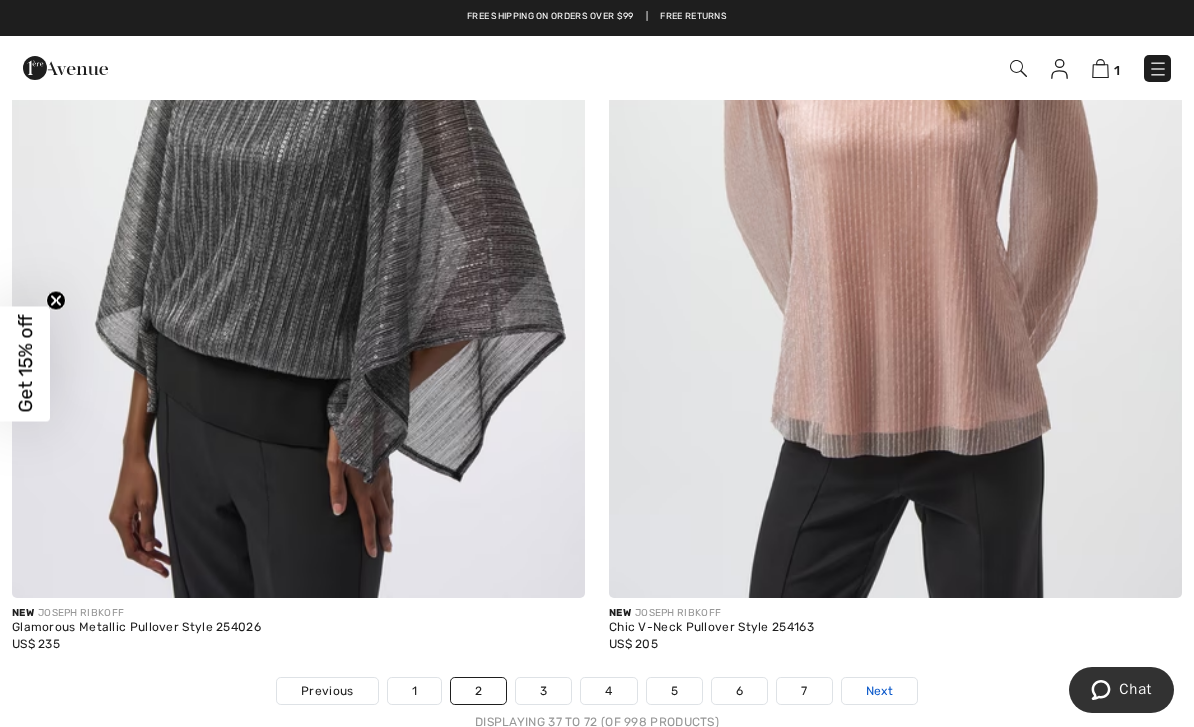 click on "Next" at bounding box center (879, 691) 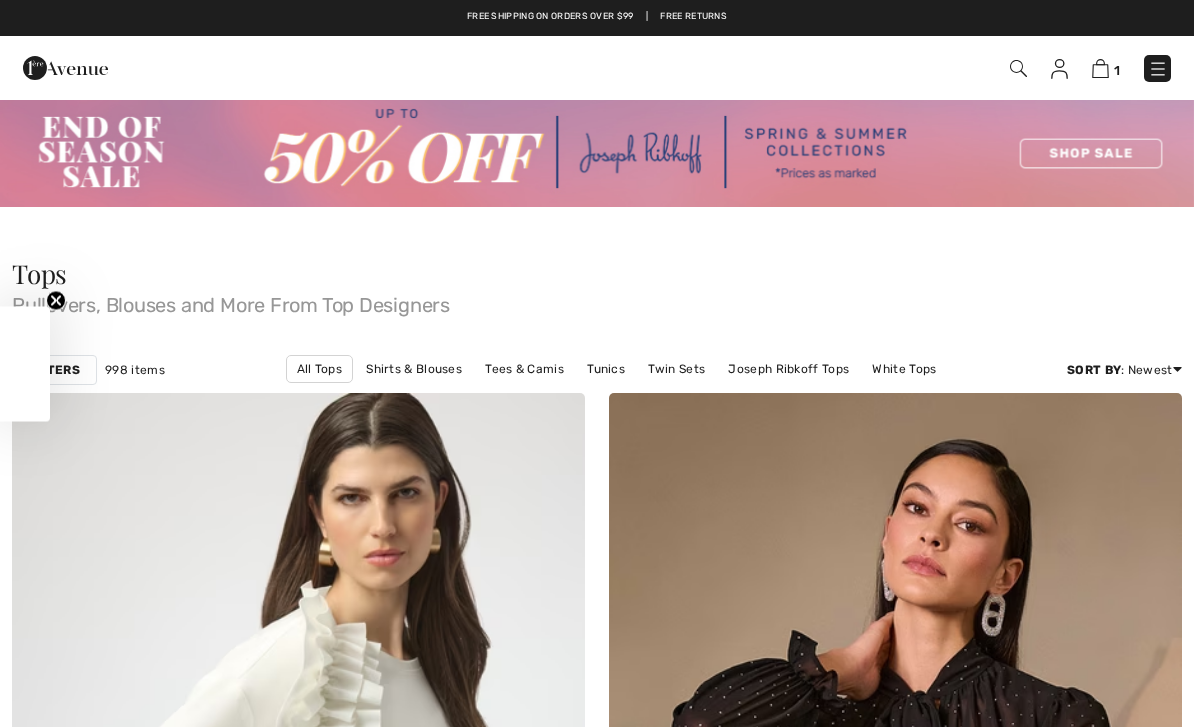 scroll, scrollTop: 137, scrollLeft: 0, axis: vertical 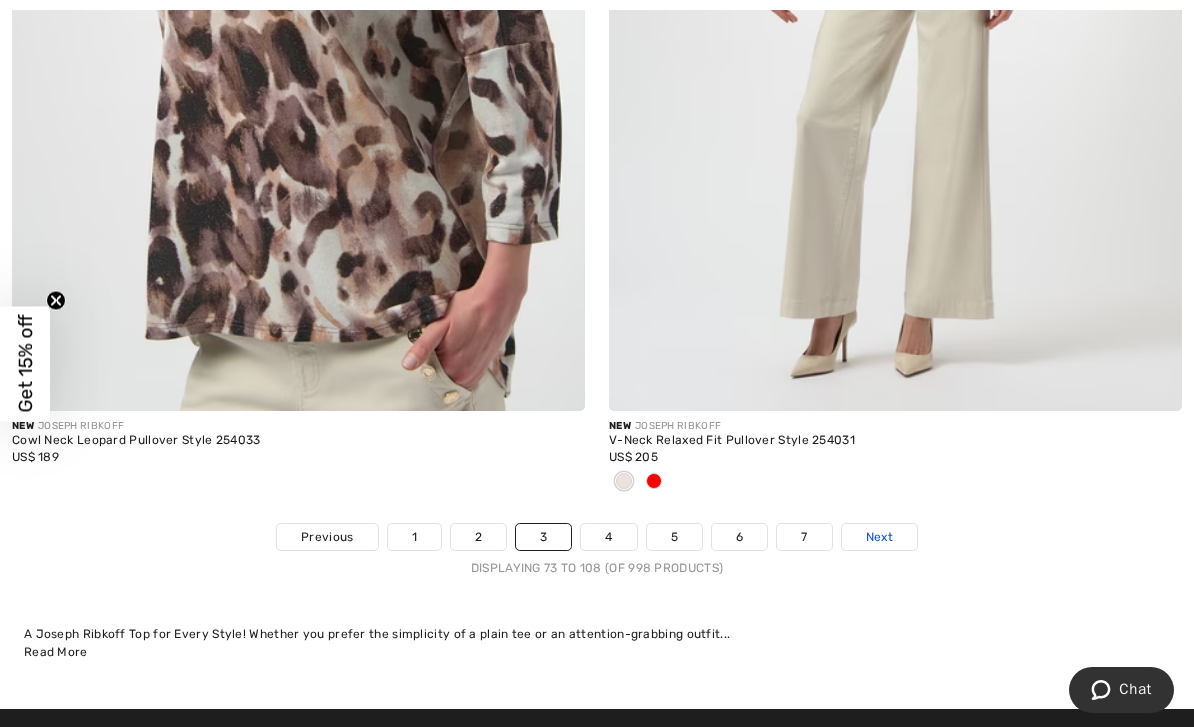 click on "Next" at bounding box center [879, 537] 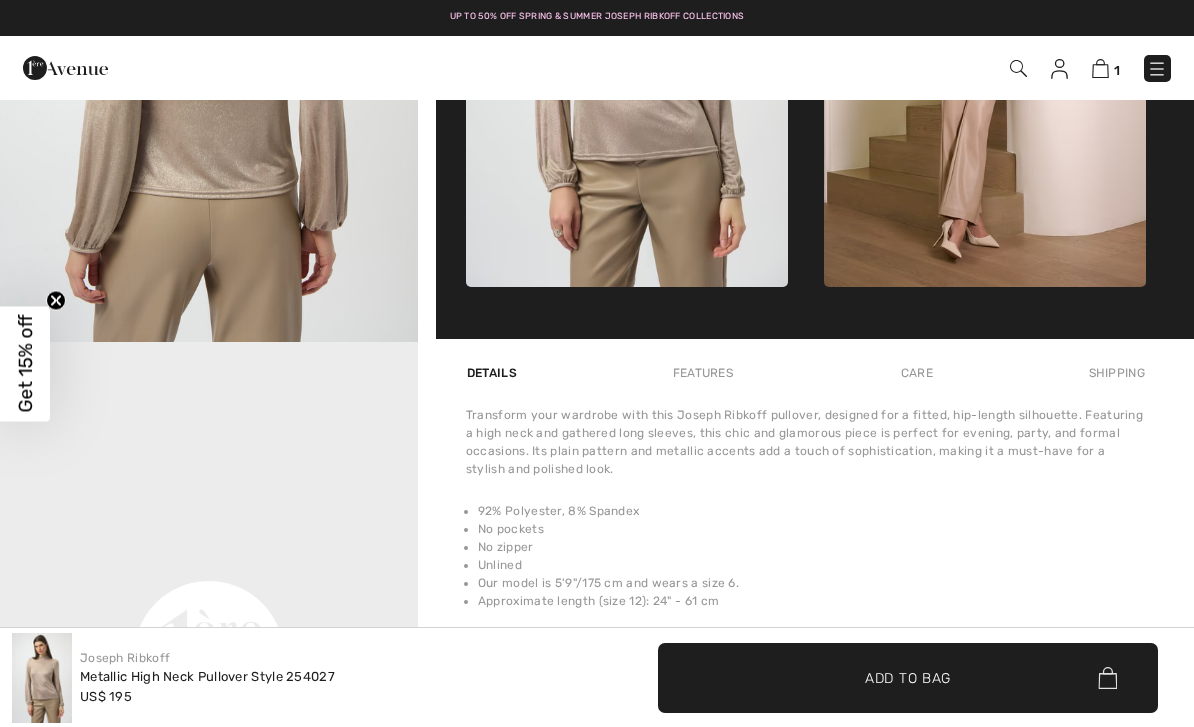 scroll, scrollTop: 0, scrollLeft: 0, axis: both 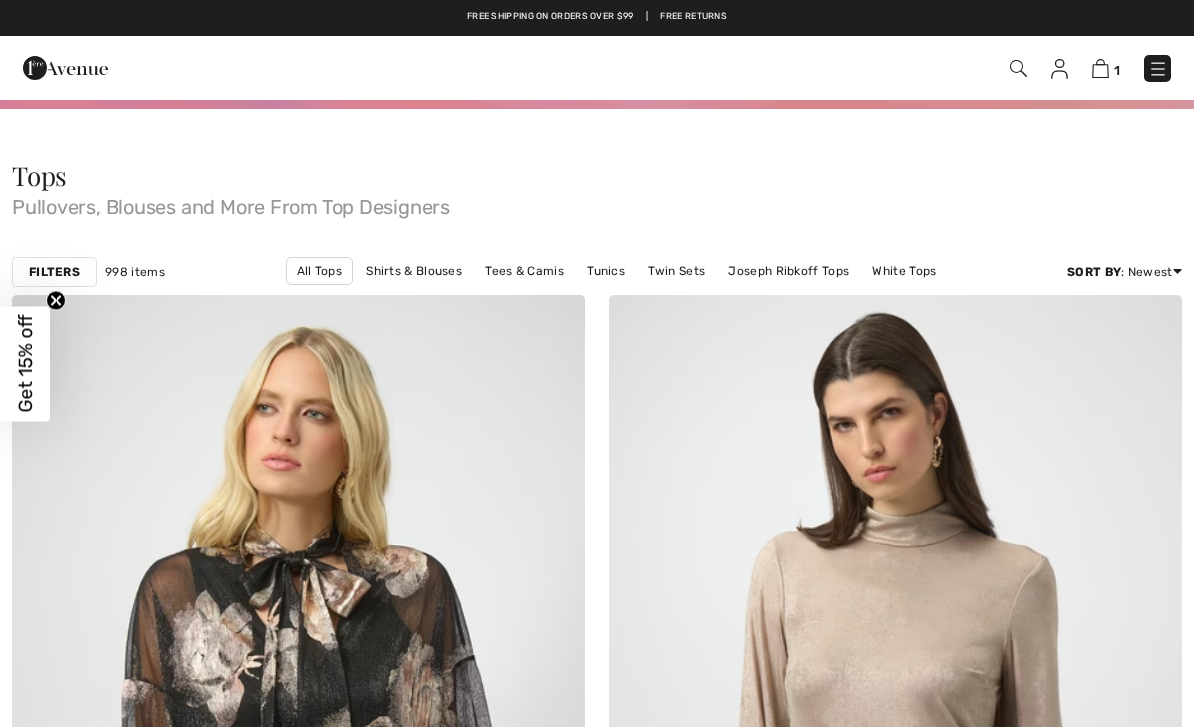 checkbox on "true" 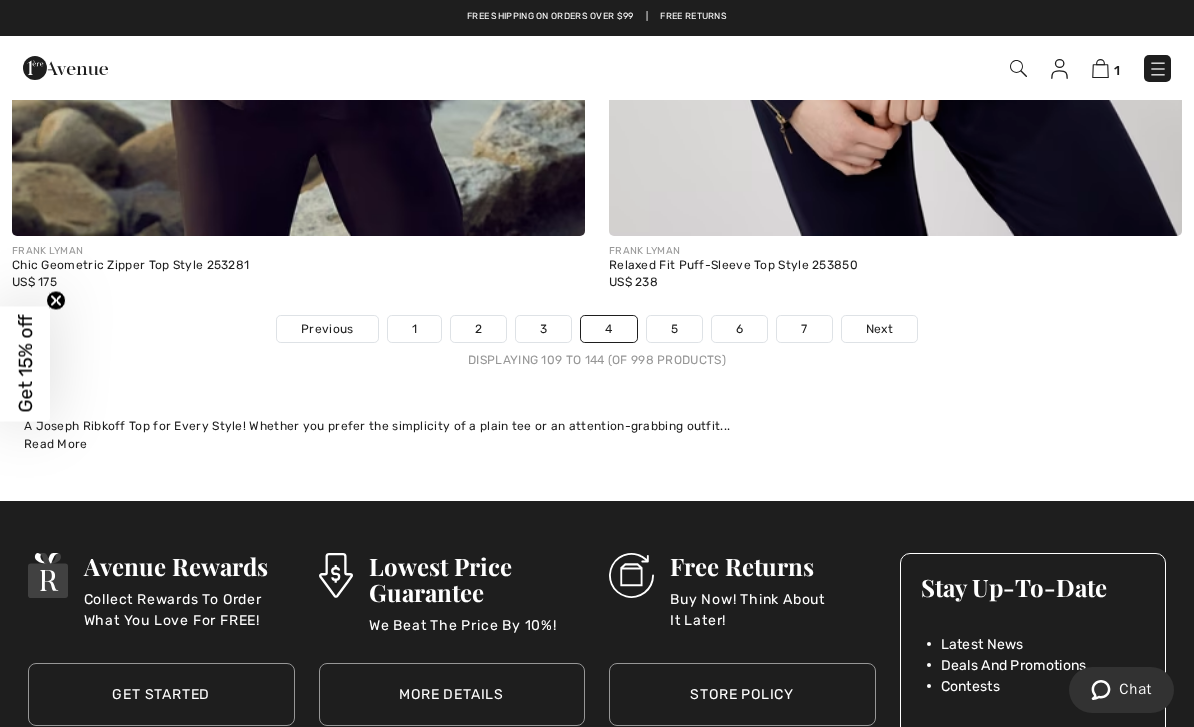 scroll, scrollTop: 17184, scrollLeft: 0, axis: vertical 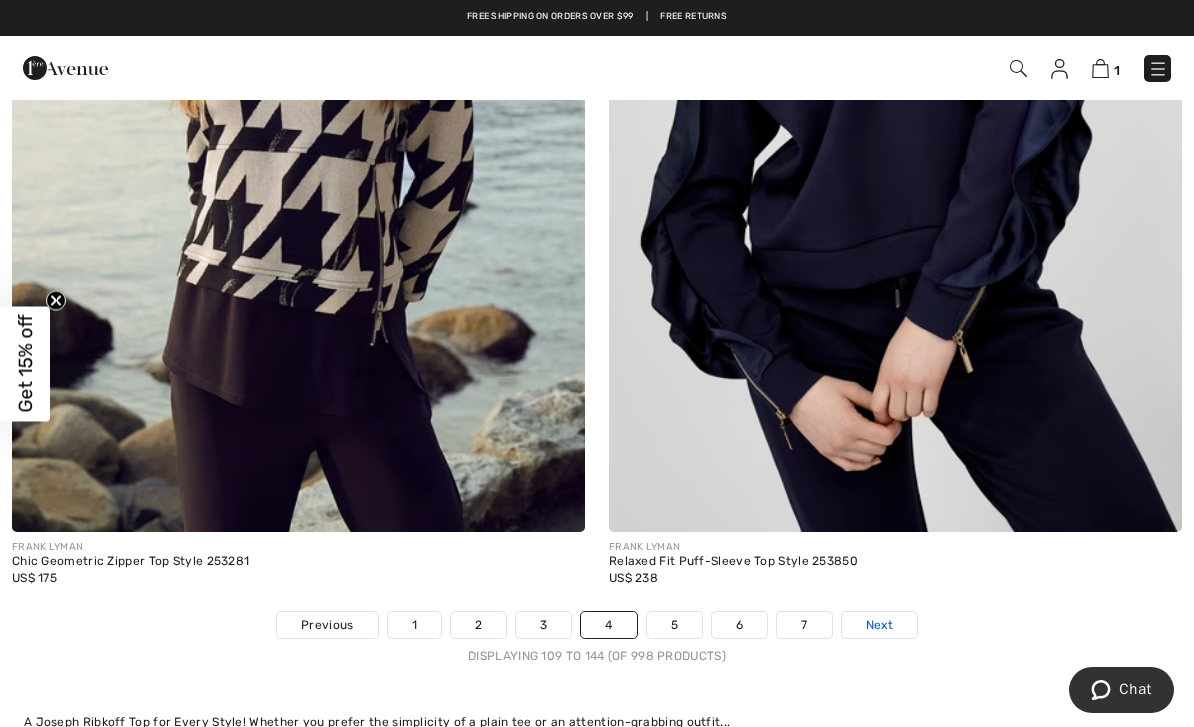 click on "Next" at bounding box center (879, 625) 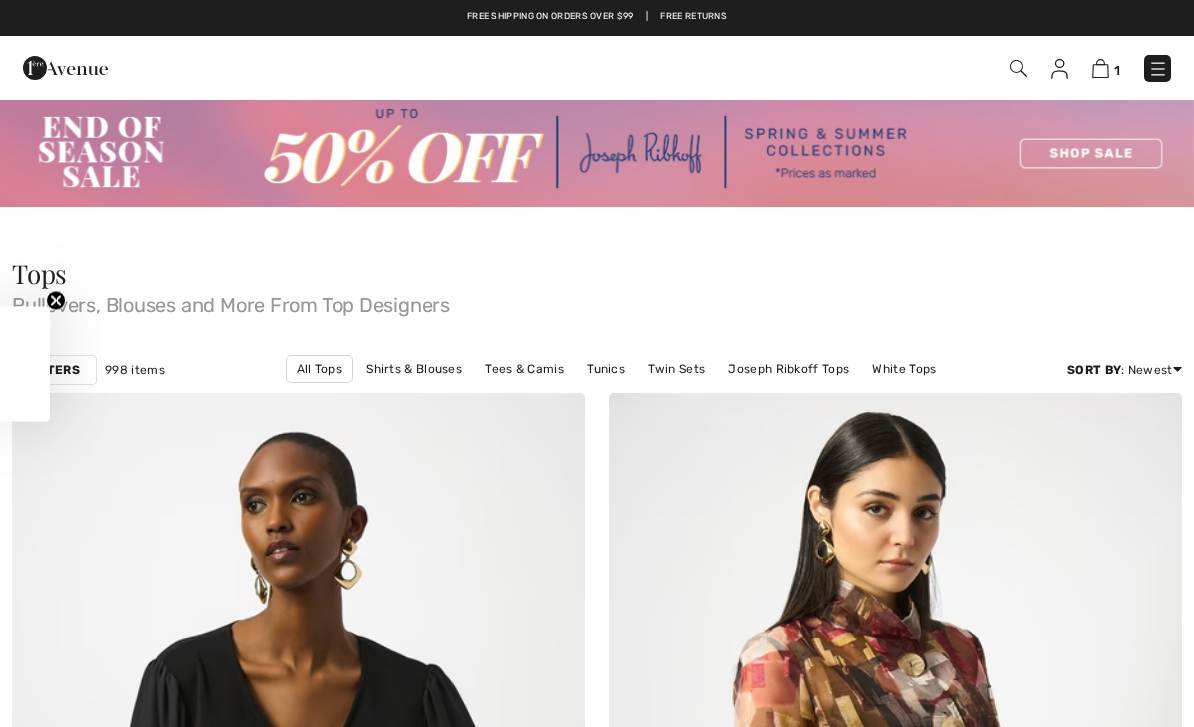 scroll, scrollTop: 76, scrollLeft: 0, axis: vertical 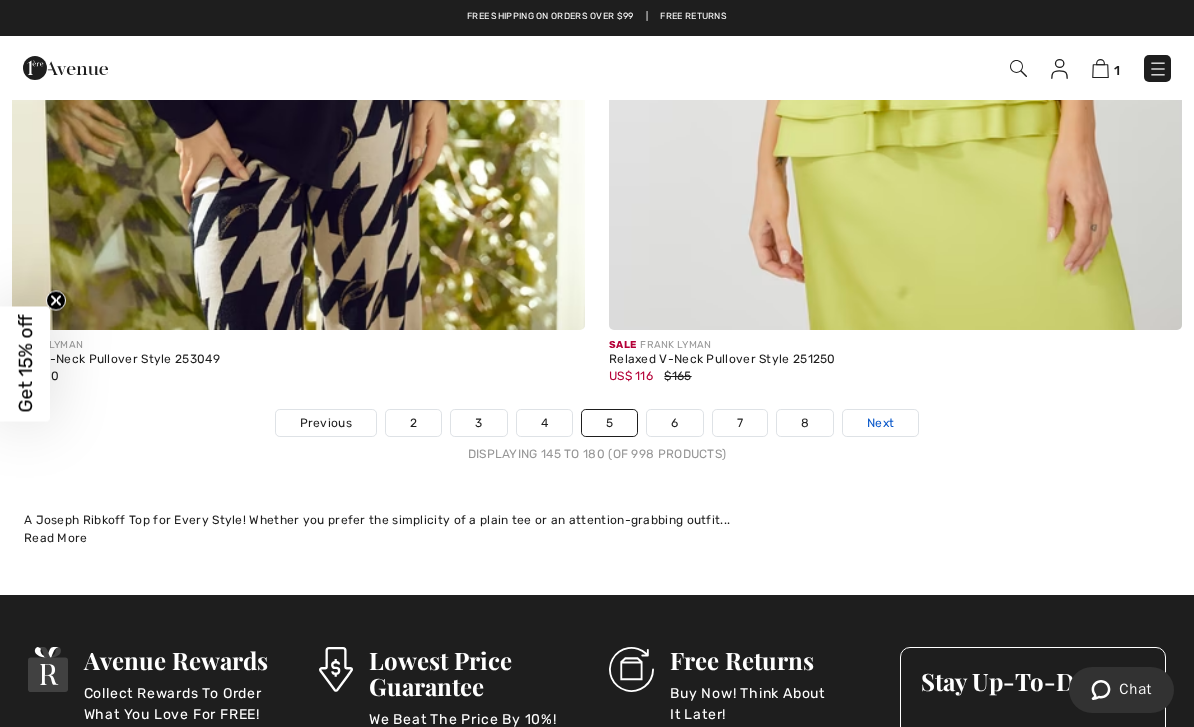 click on "Next" at bounding box center (880, 423) 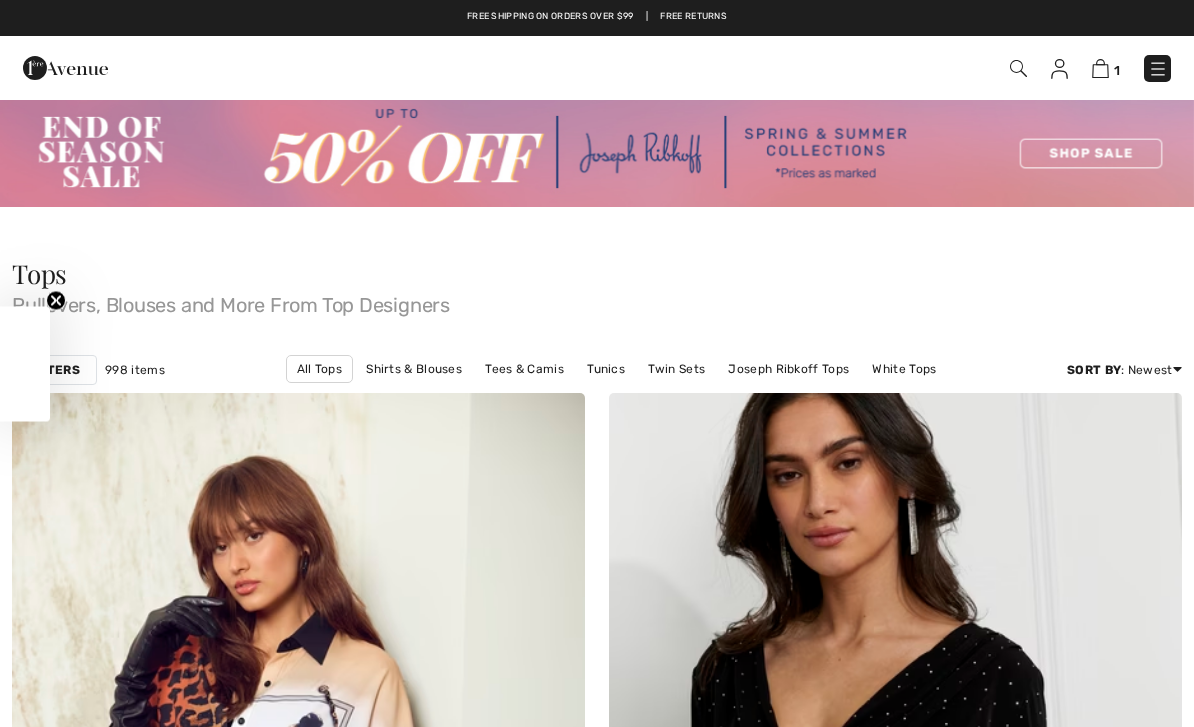 scroll, scrollTop: 0, scrollLeft: 0, axis: both 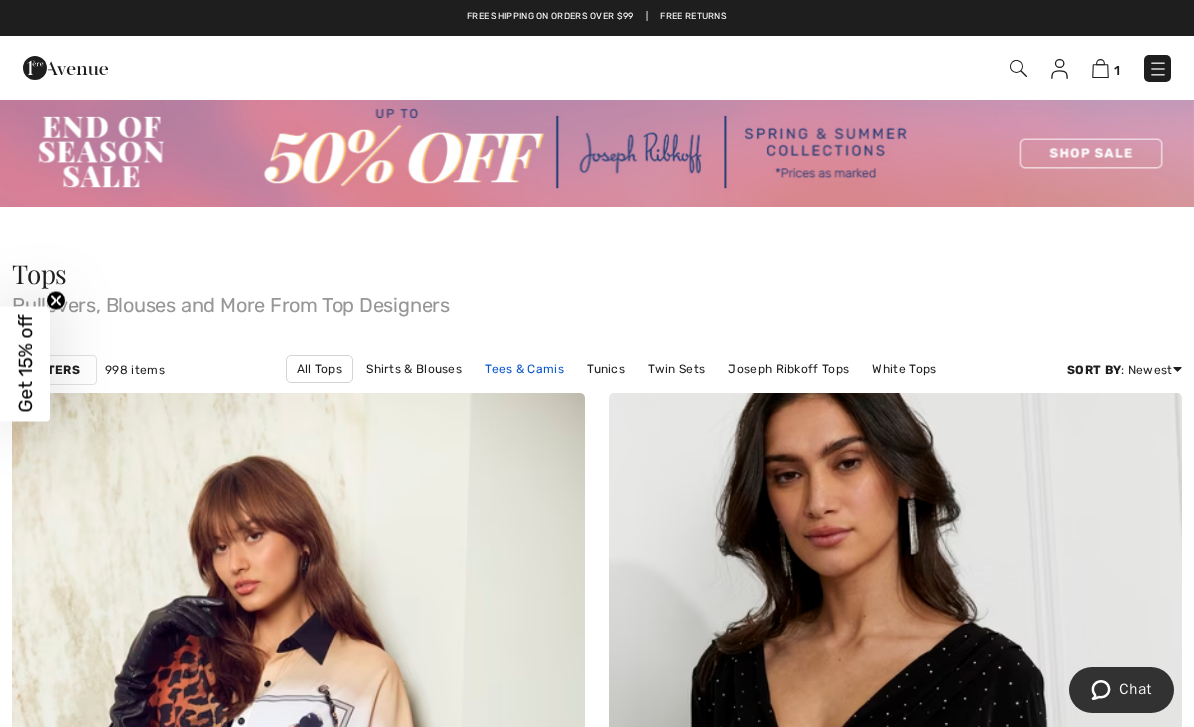click on "Tees & Camis" at bounding box center (524, 369) 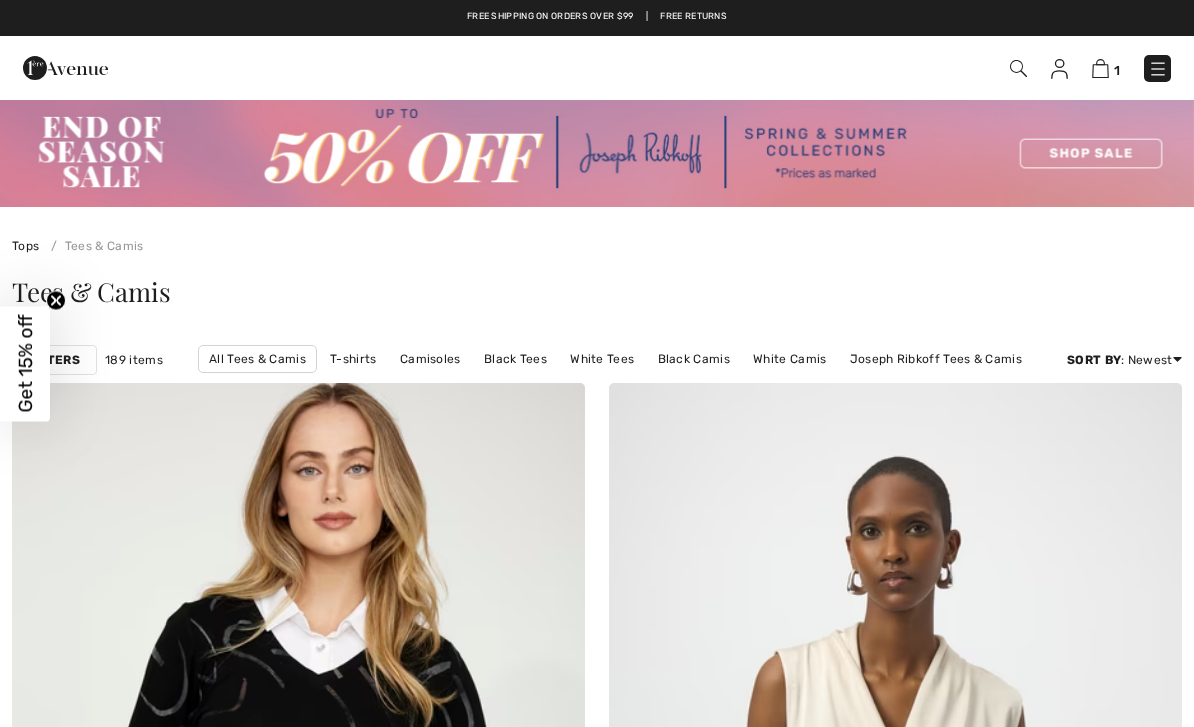 scroll, scrollTop: 0, scrollLeft: 0, axis: both 